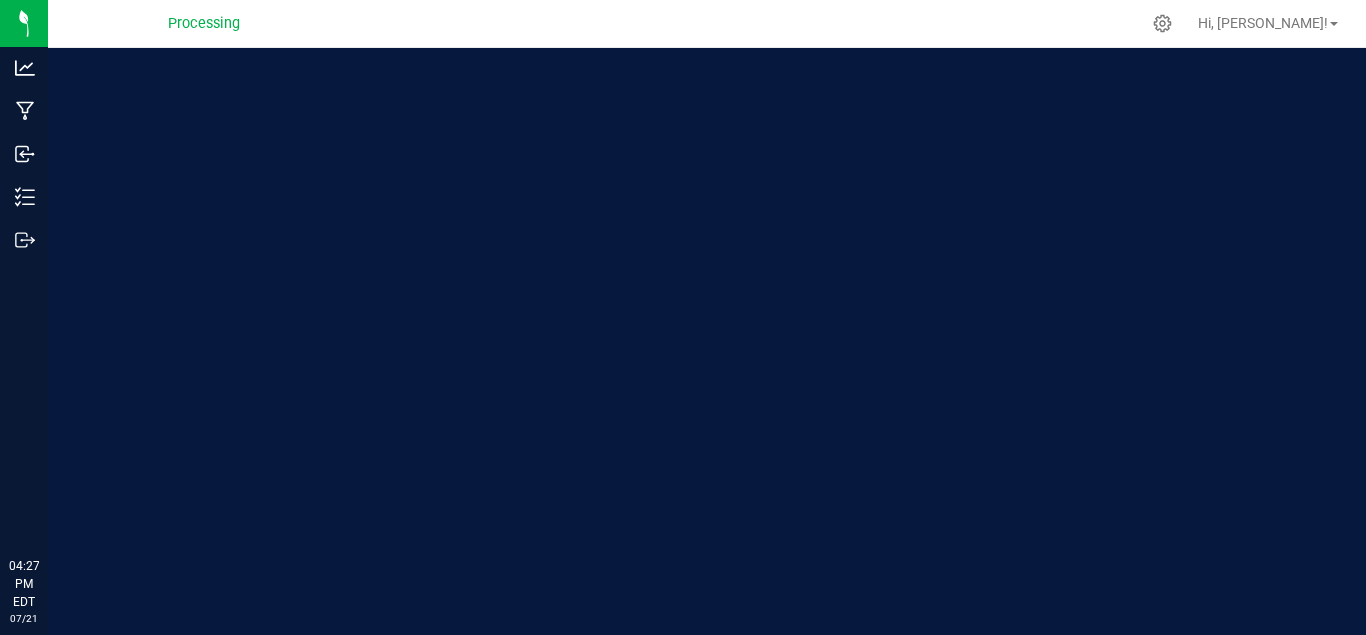 scroll, scrollTop: 0, scrollLeft: 0, axis: both 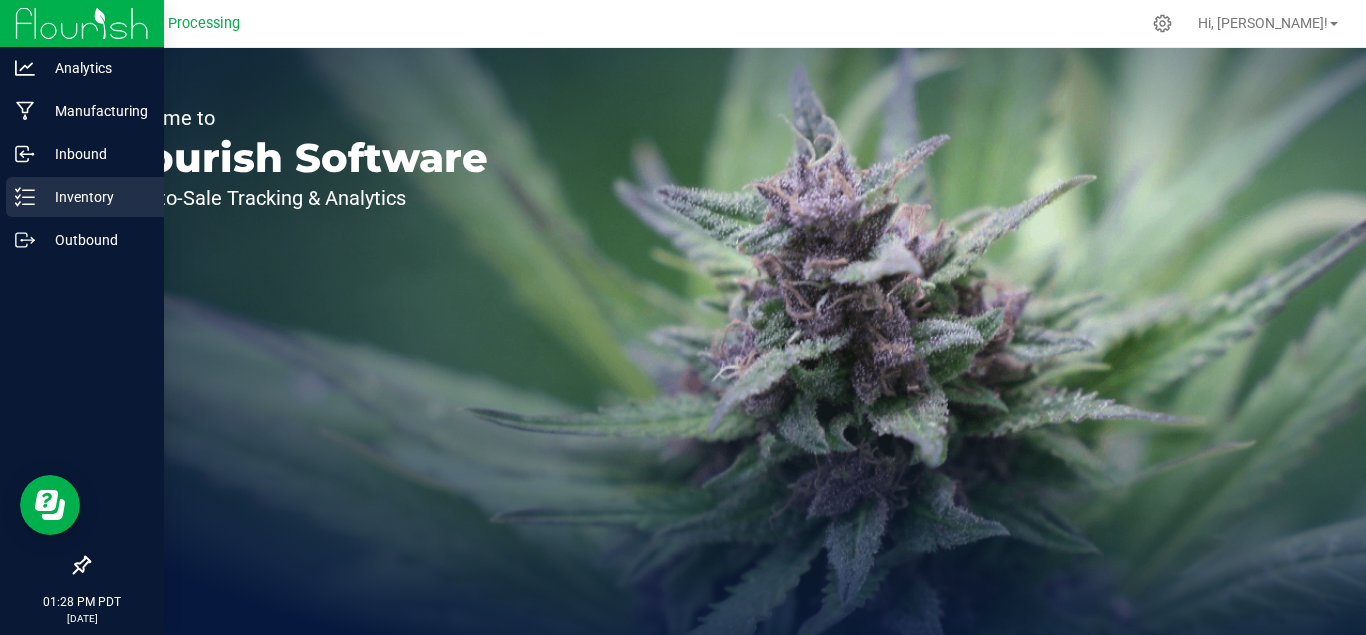 click on "Inventory" at bounding box center [95, 197] 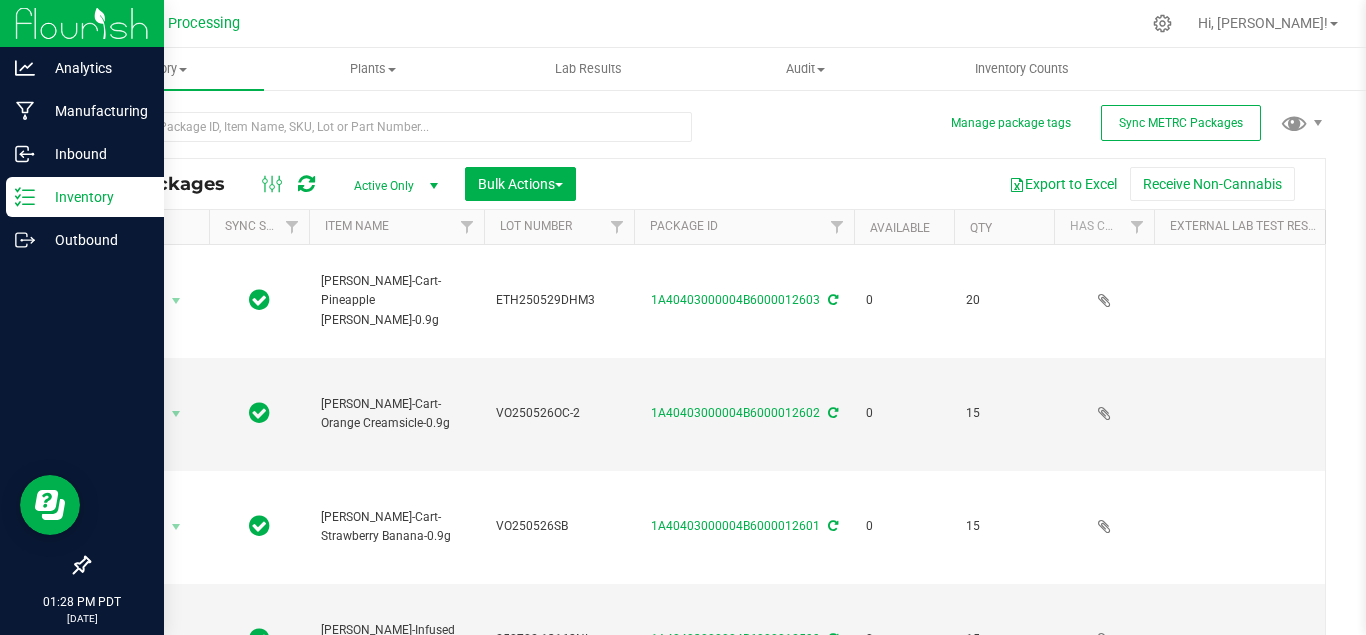 type on "[DATE]" 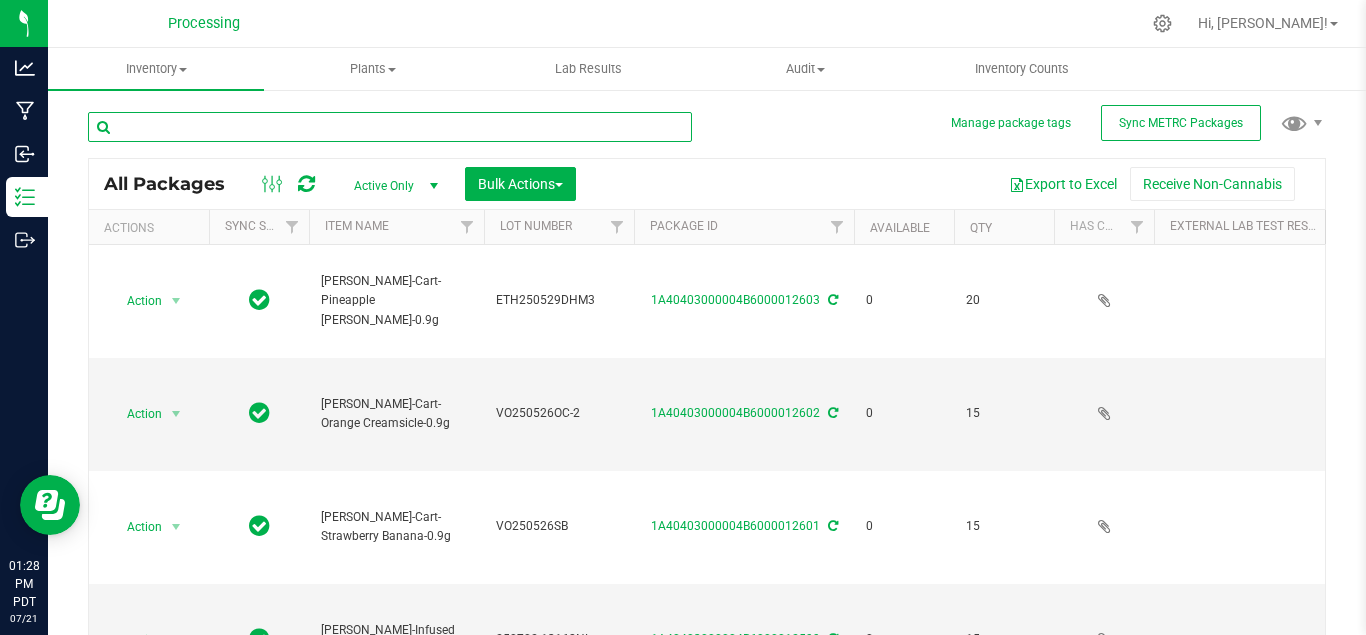 click at bounding box center [390, 127] 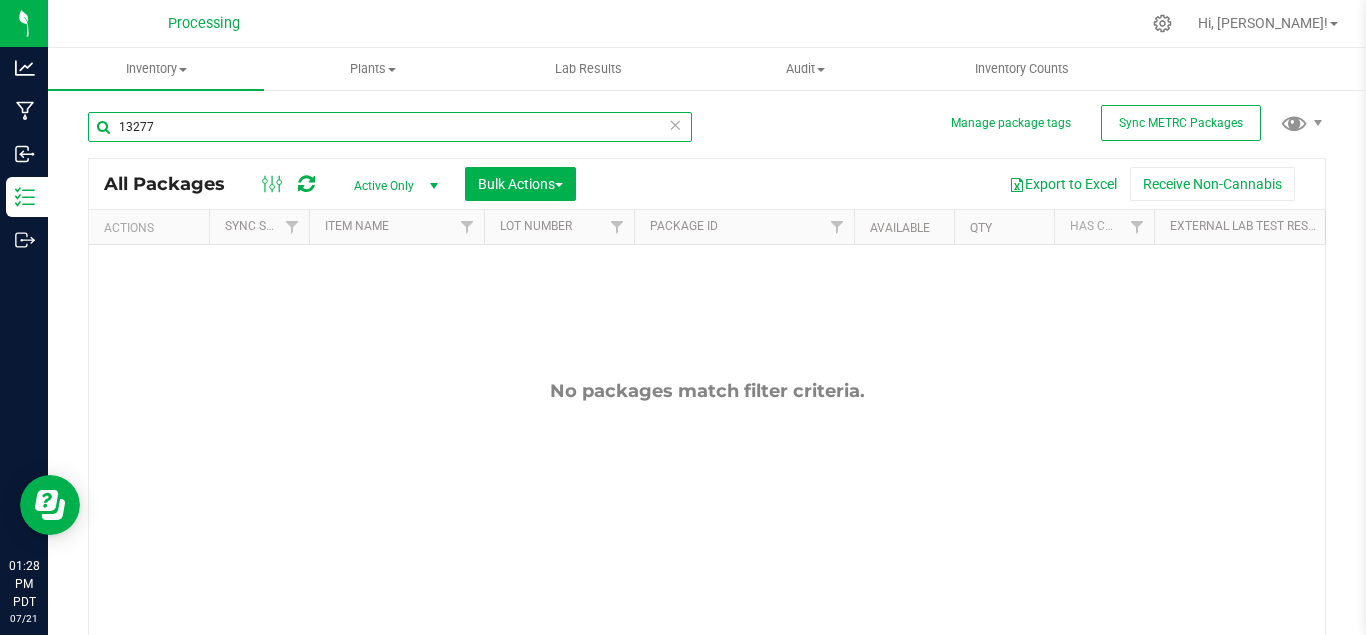 type on "13277" 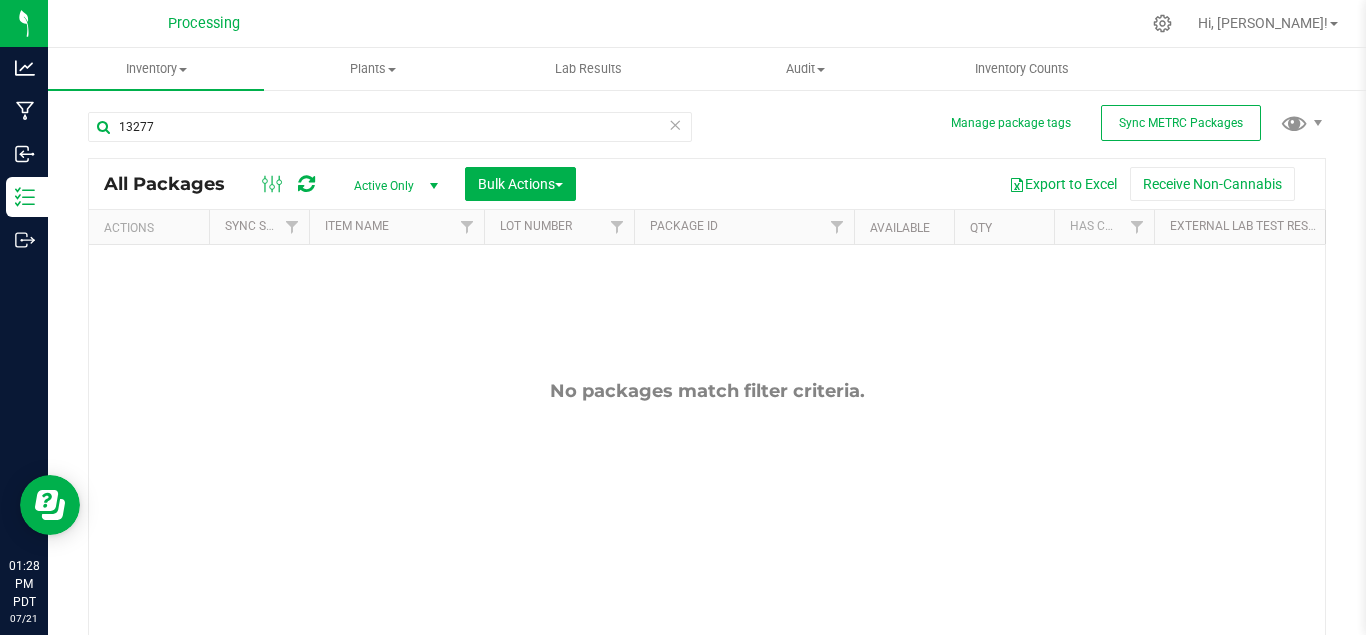 click on "Active Only" at bounding box center [392, 186] 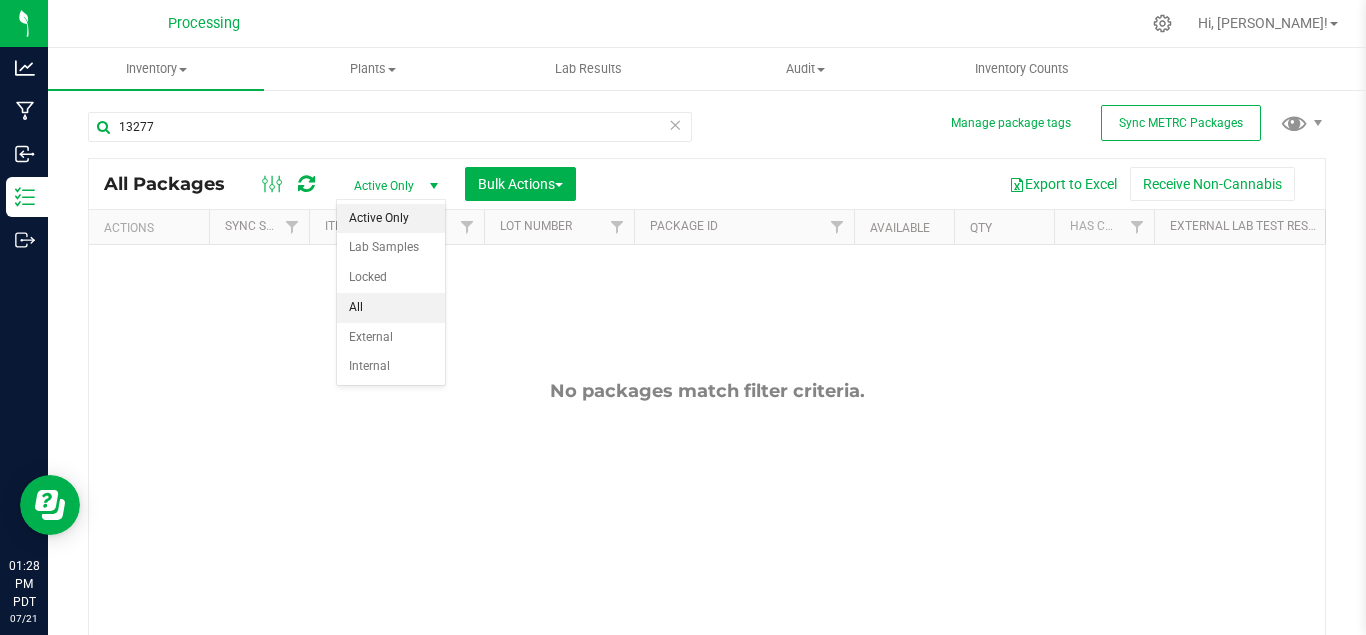 click on "All" at bounding box center [391, 308] 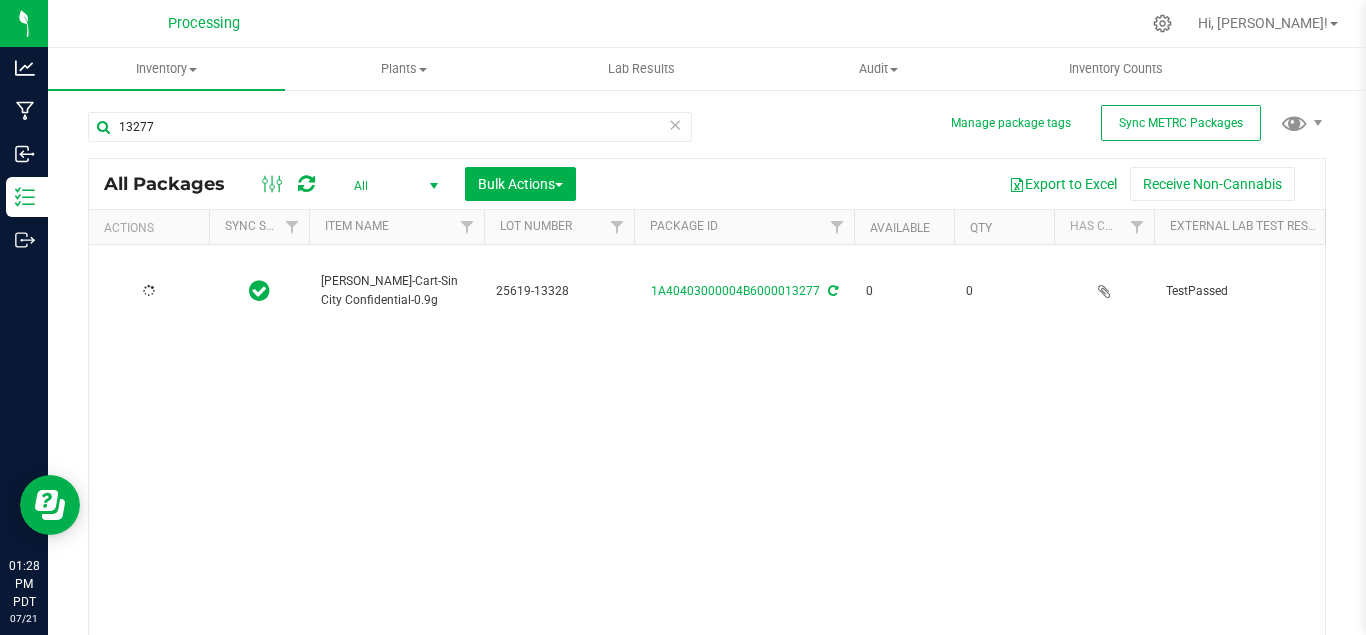 type on "[DATE]" 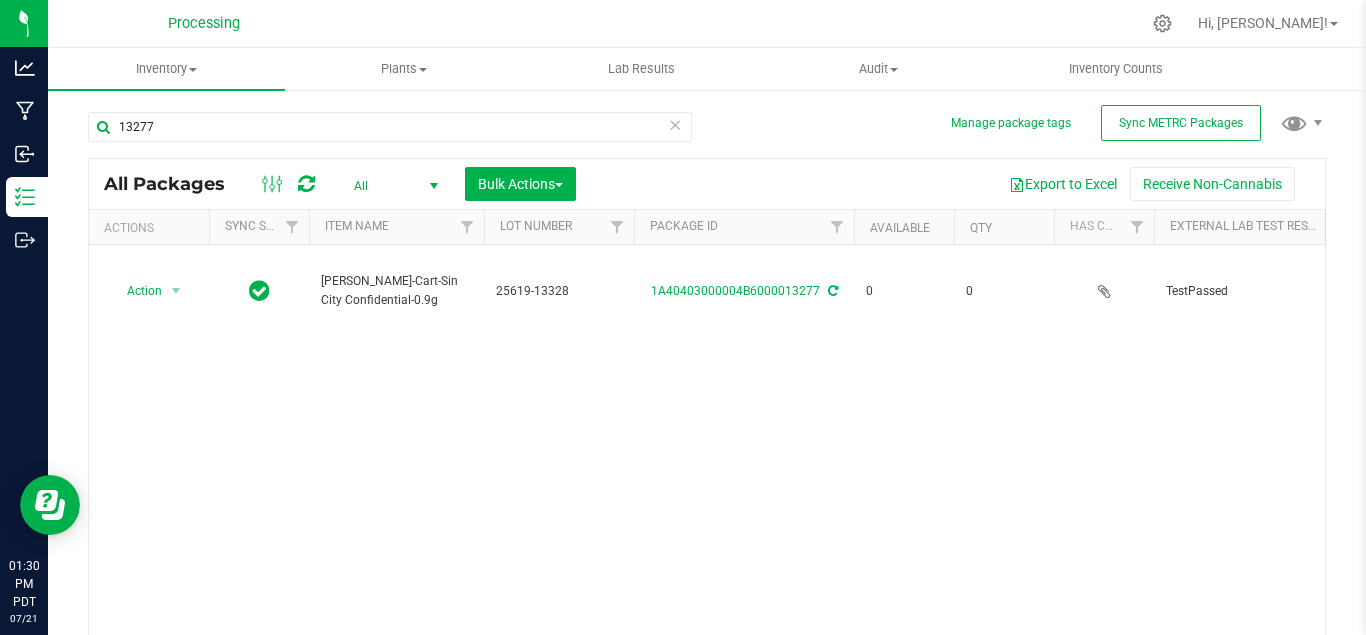 scroll, scrollTop: 0, scrollLeft: 880, axis: horizontal 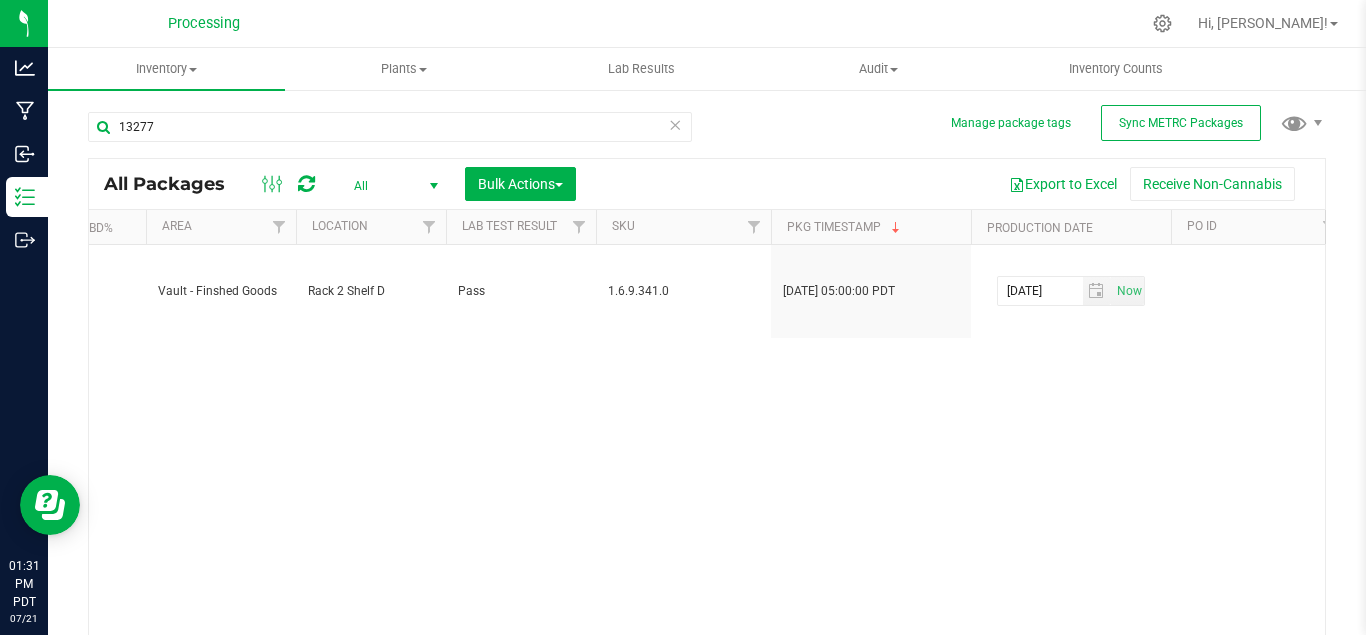 click on "Action Action Adjust qty Edit attributes Global inventory Locate package Package audit log Print package label Print product labels See history
[PERSON_NAME]-Cart-Sin City Confidential-0.9g
25619-13328
1A40403000004B6000013277
0
0
TestPassed
86.7741%
Sin City Confidential
0.2474%
Consumed
Each
(0.9 g ea.)
86.7741
Vault - Finshed Goods
Rack 2 Shelf D" at bounding box center [707, 445] 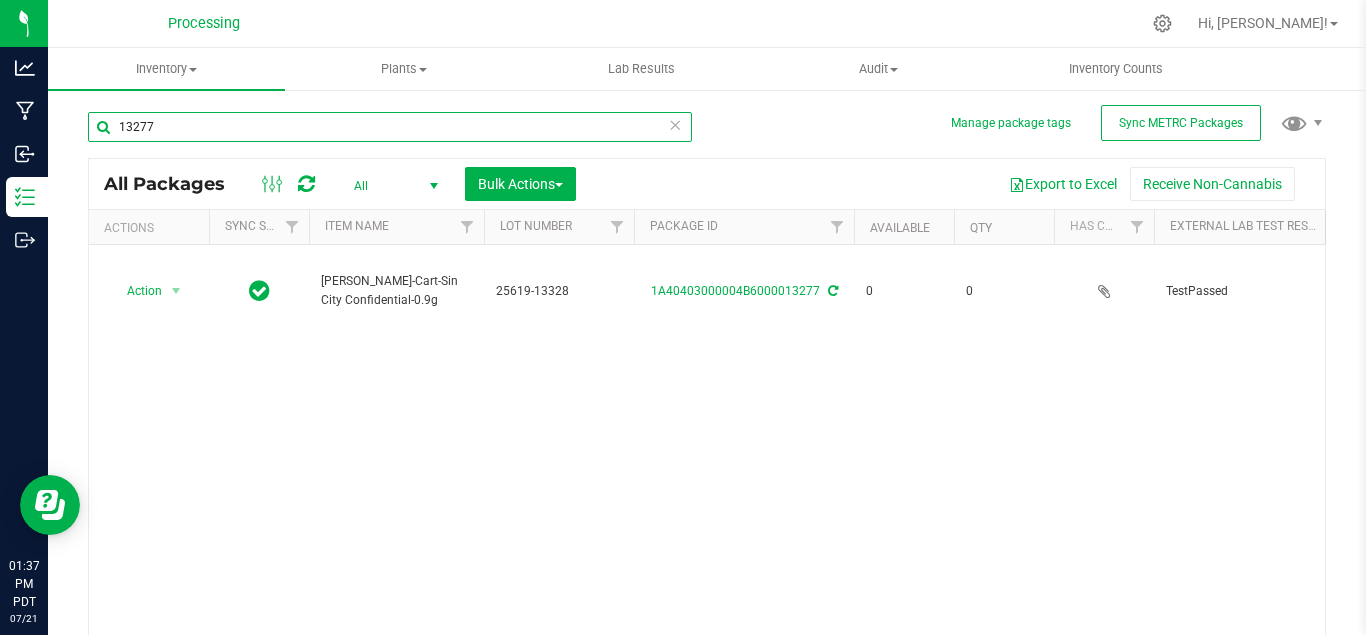 click on "13277" at bounding box center (390, 127) 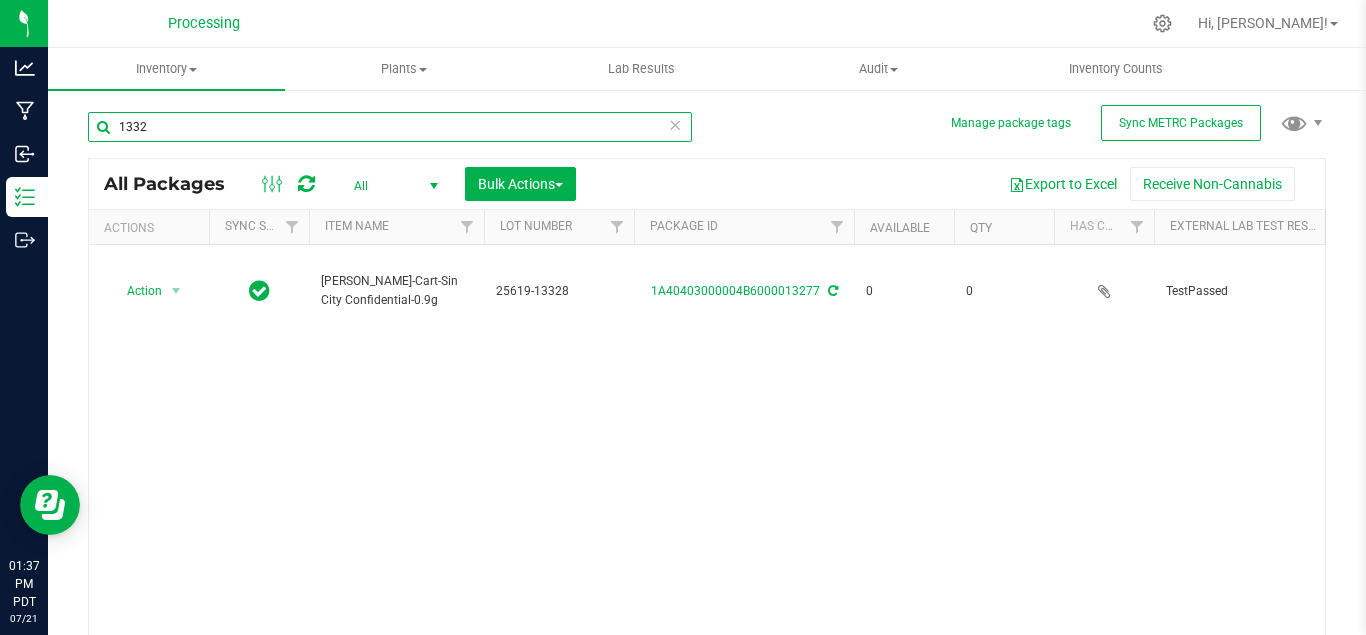 type on "13328" 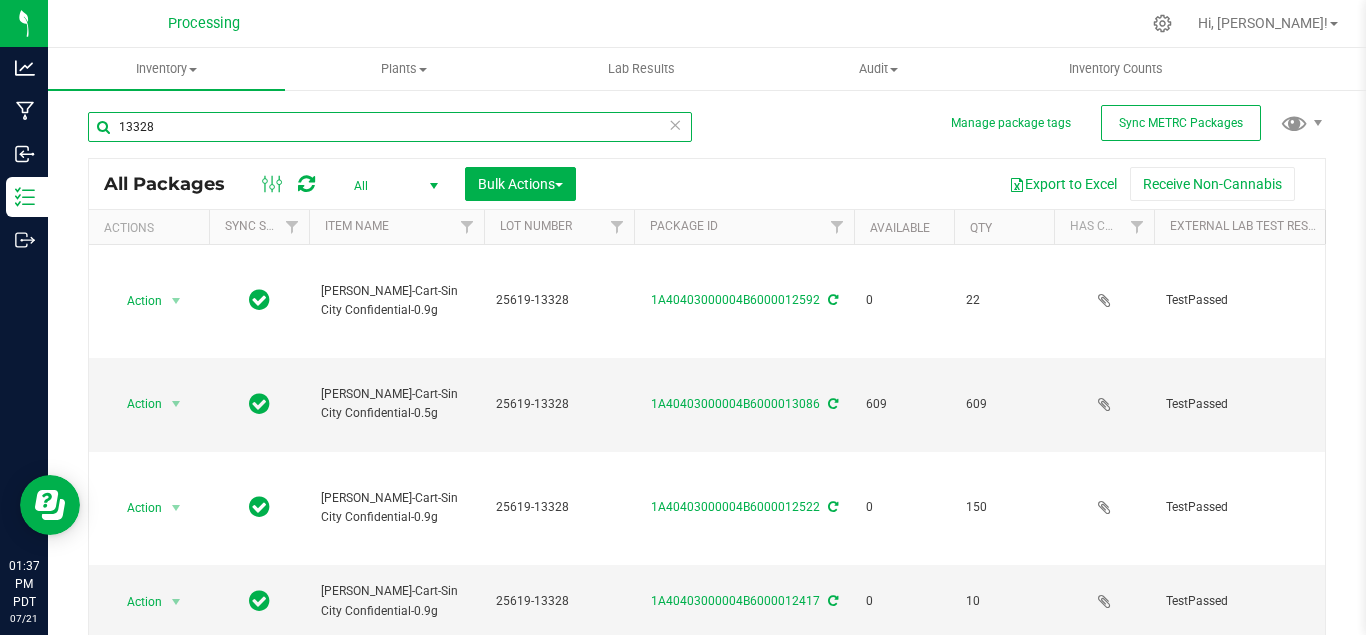type on "[DATE]" 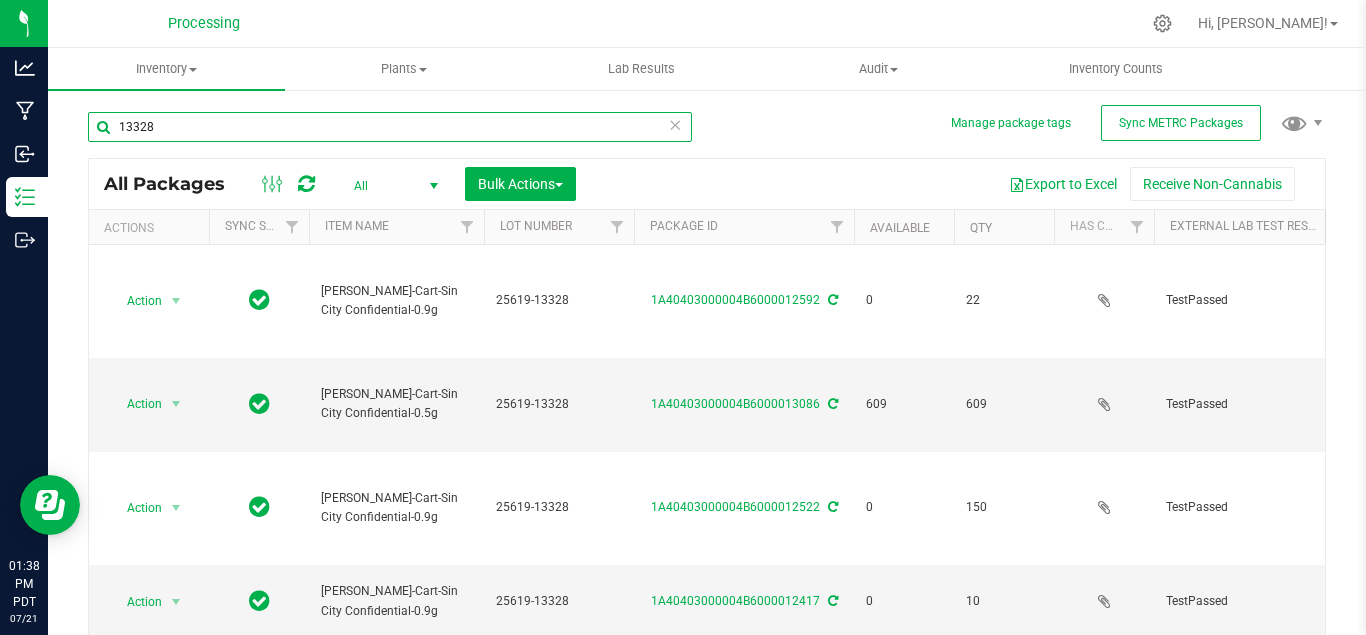 click on "13328" at bounding box center (390, 127) 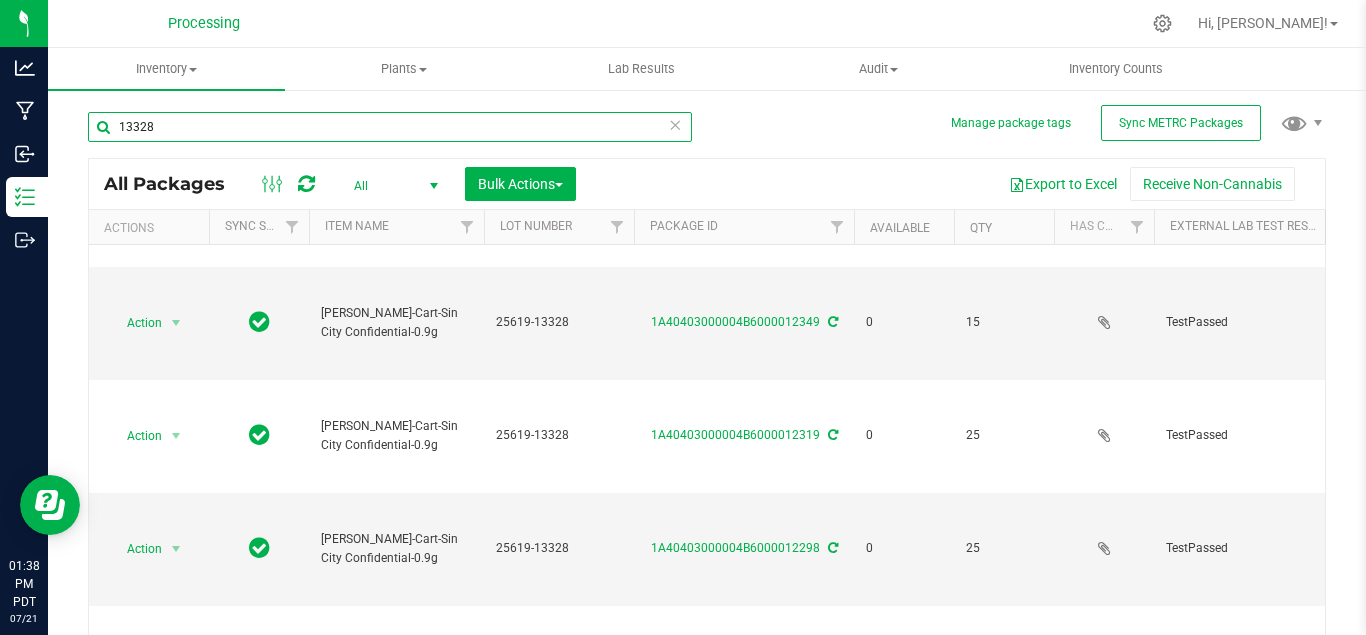 scroll, scrollTop: 1026, scrollLeft: 0, axis: vertical 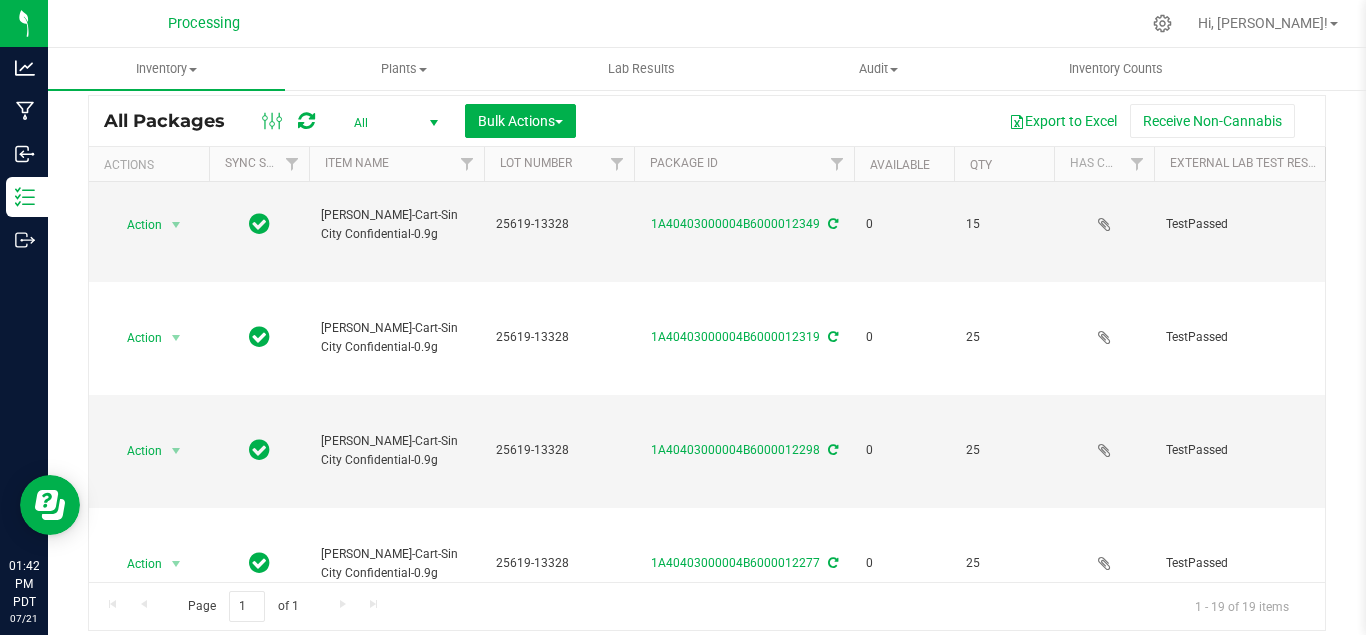 type on "13328" 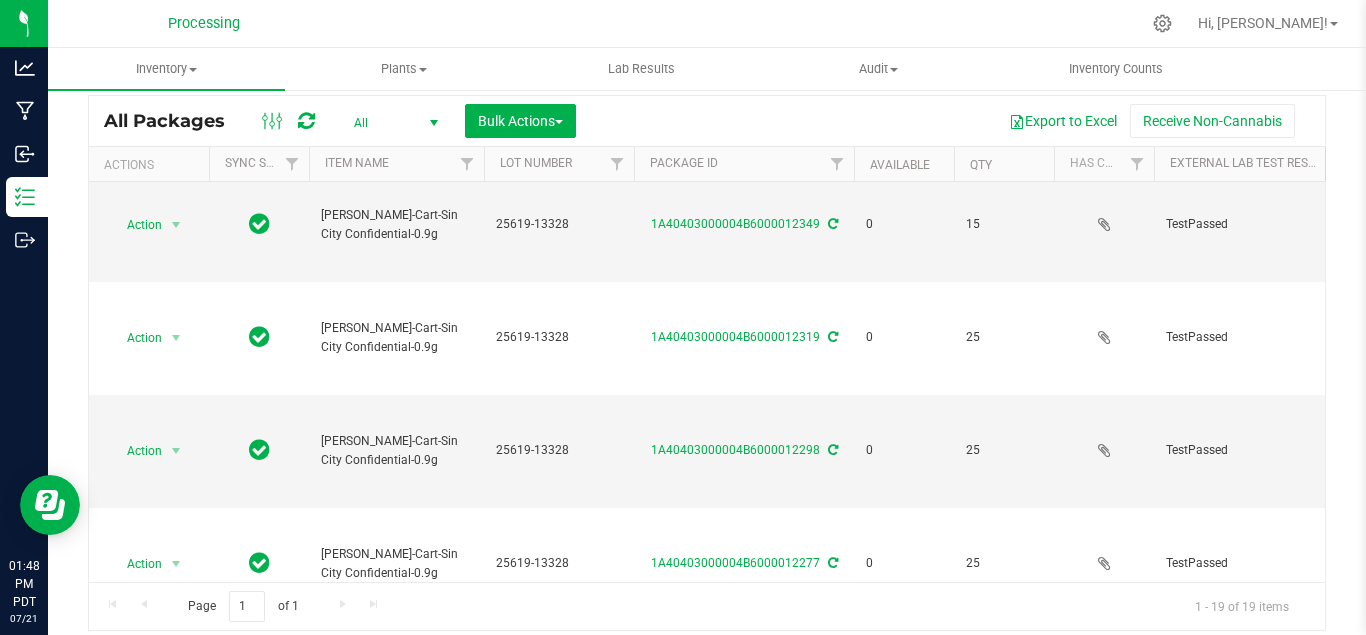 click on "[PERSON_NAME]-Cart-Sin City Confidential-0.9g" at bounding box center [396, 677] 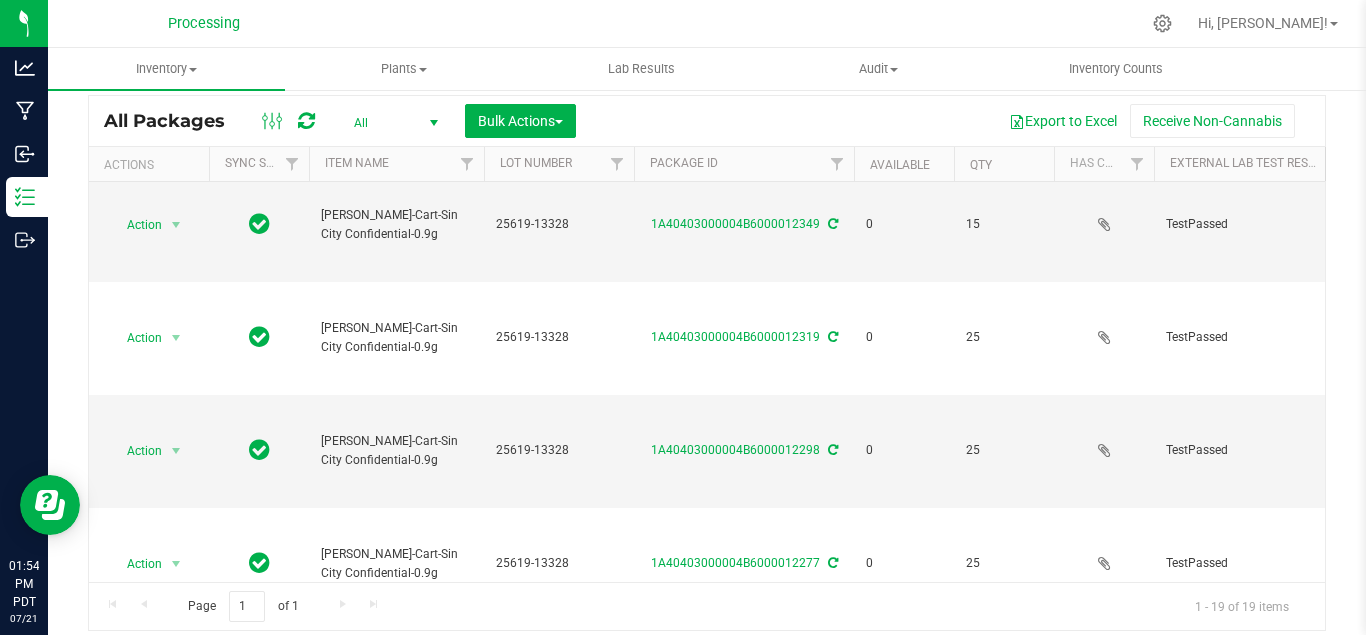 scroll, scrollTop: 0, scrollLeft: 0, axis: both 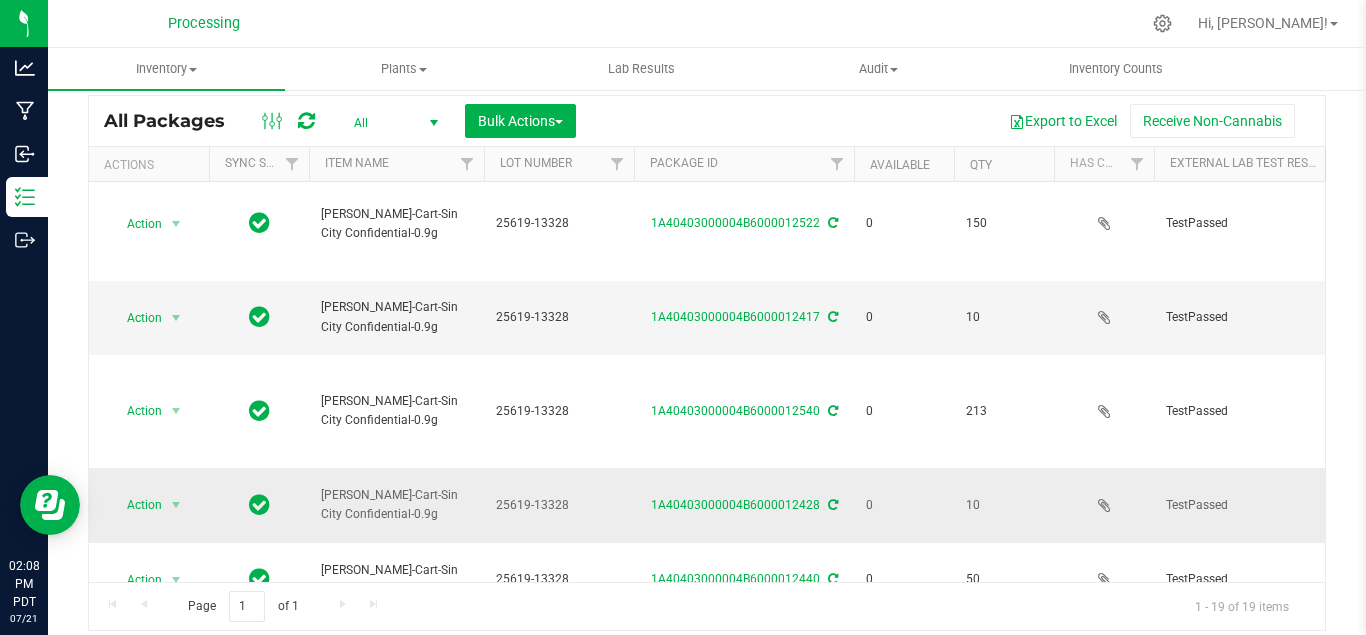 click on "25619-13328" at bounding box center (559, 505) 